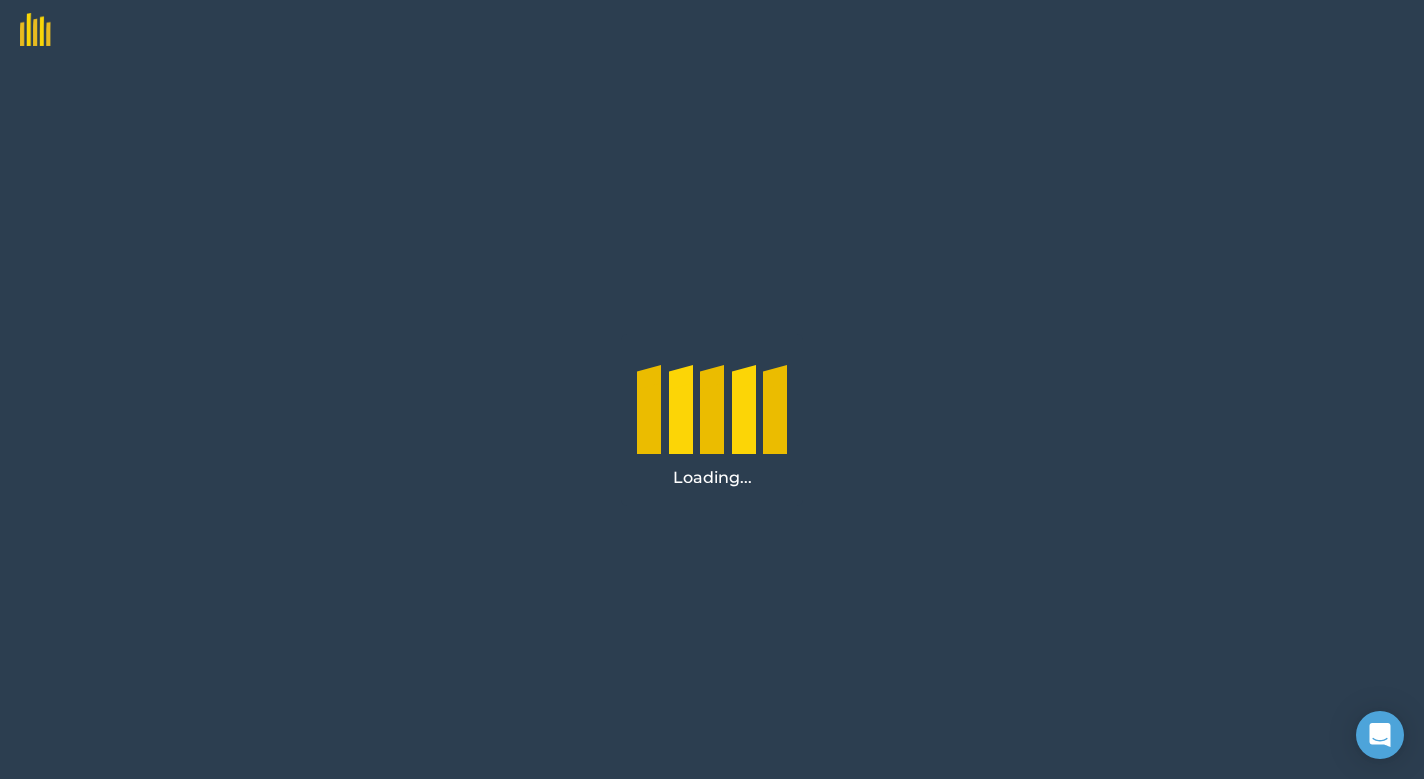 scroll, scrollTop: 0, scrollLeft: 0, axis: both 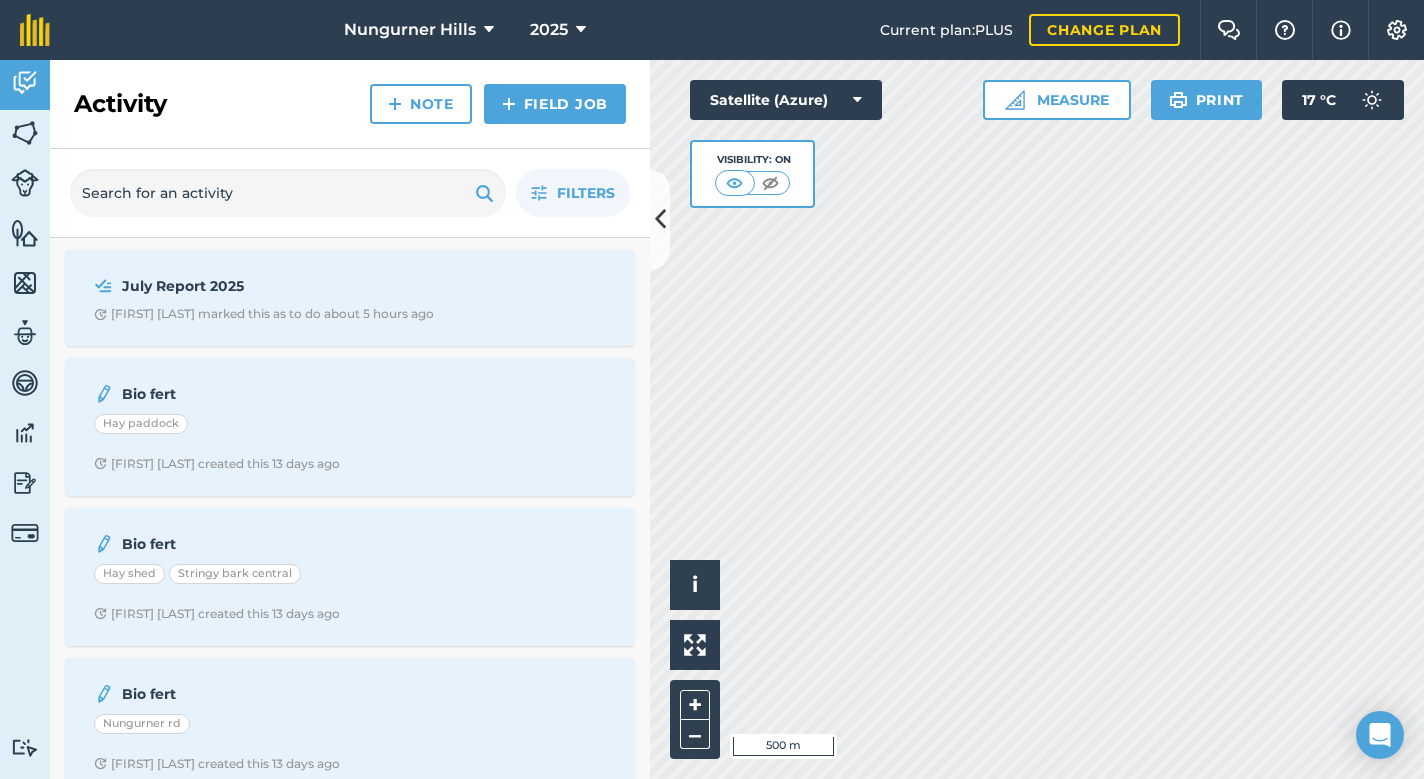 click on "July Report 2025" at bounding box center (280, 286) 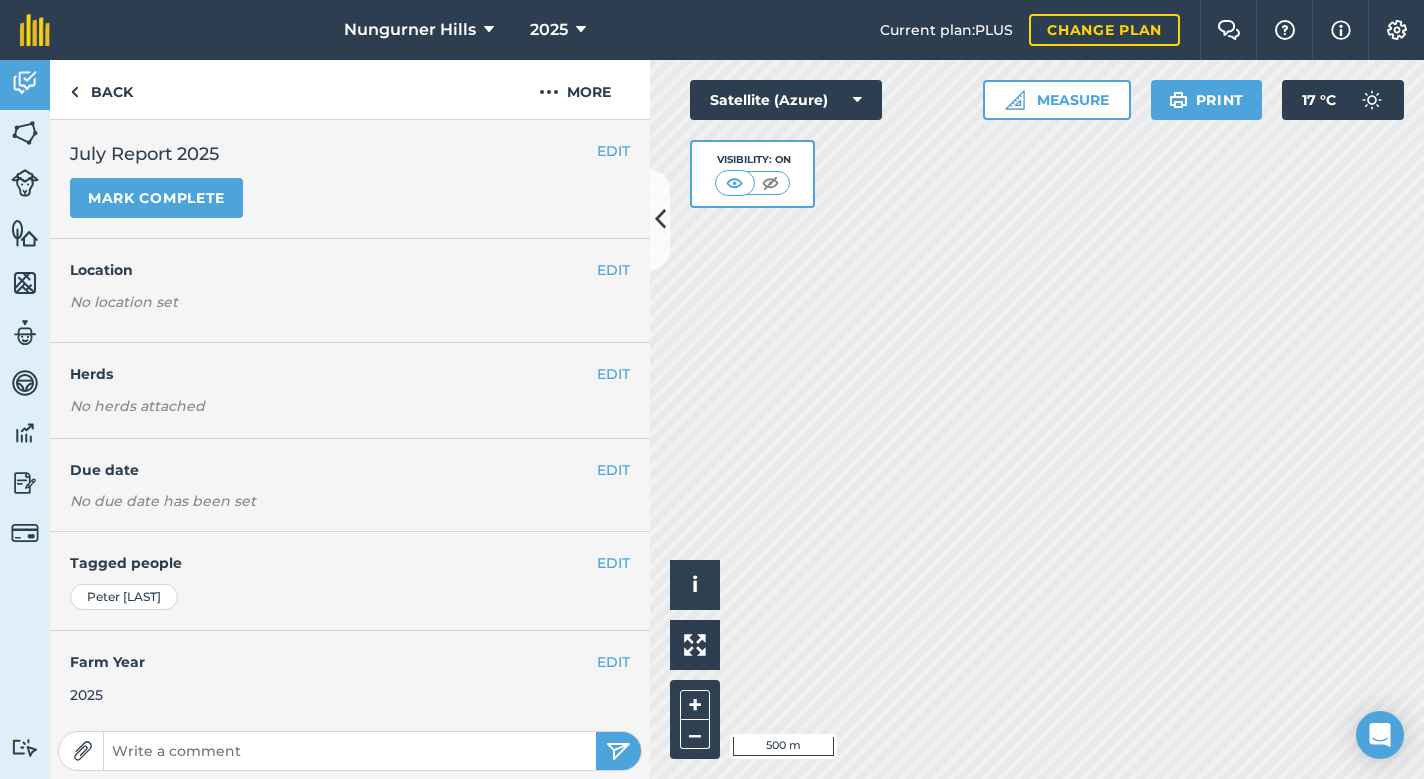 click on "Mark complete" at bounding box center [156, 198] 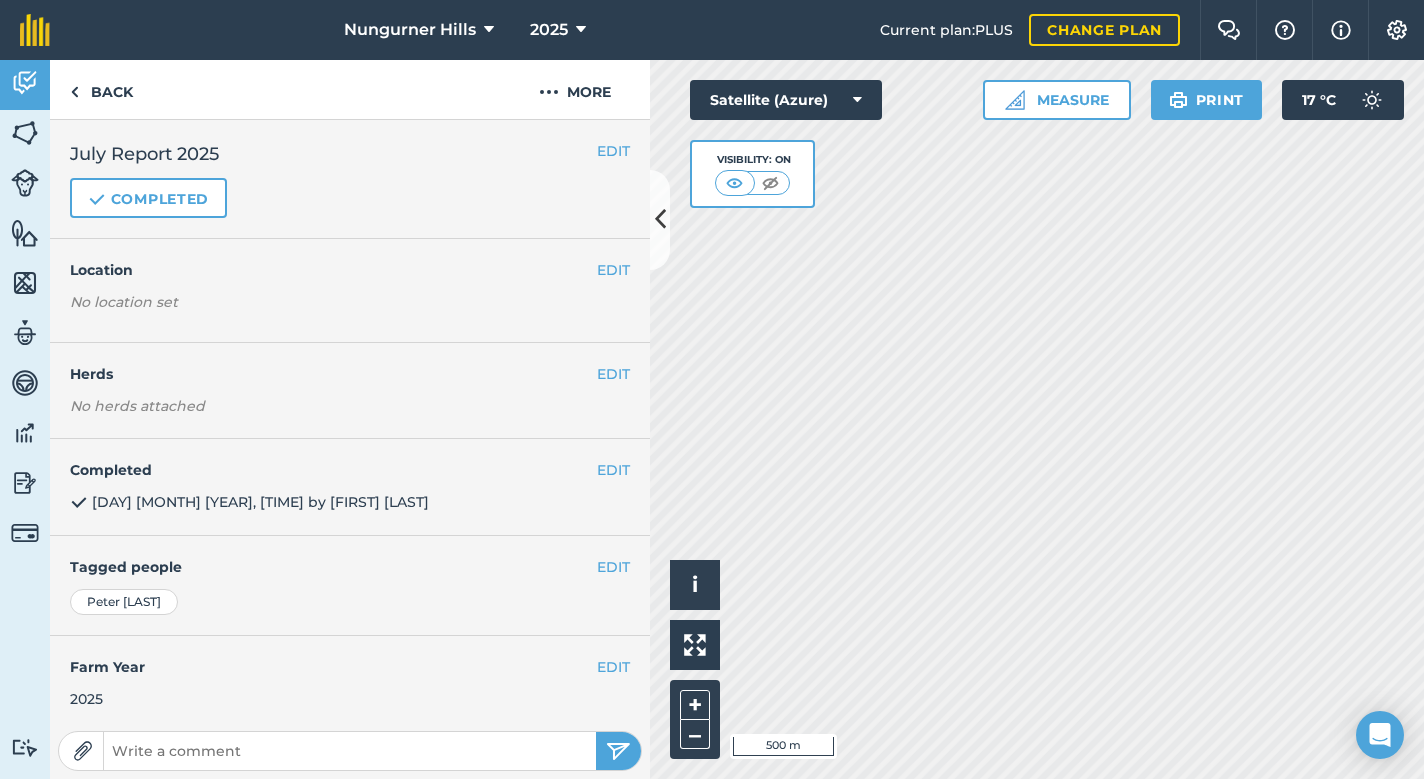 click on "Completed" at bounding box center (148, 198) 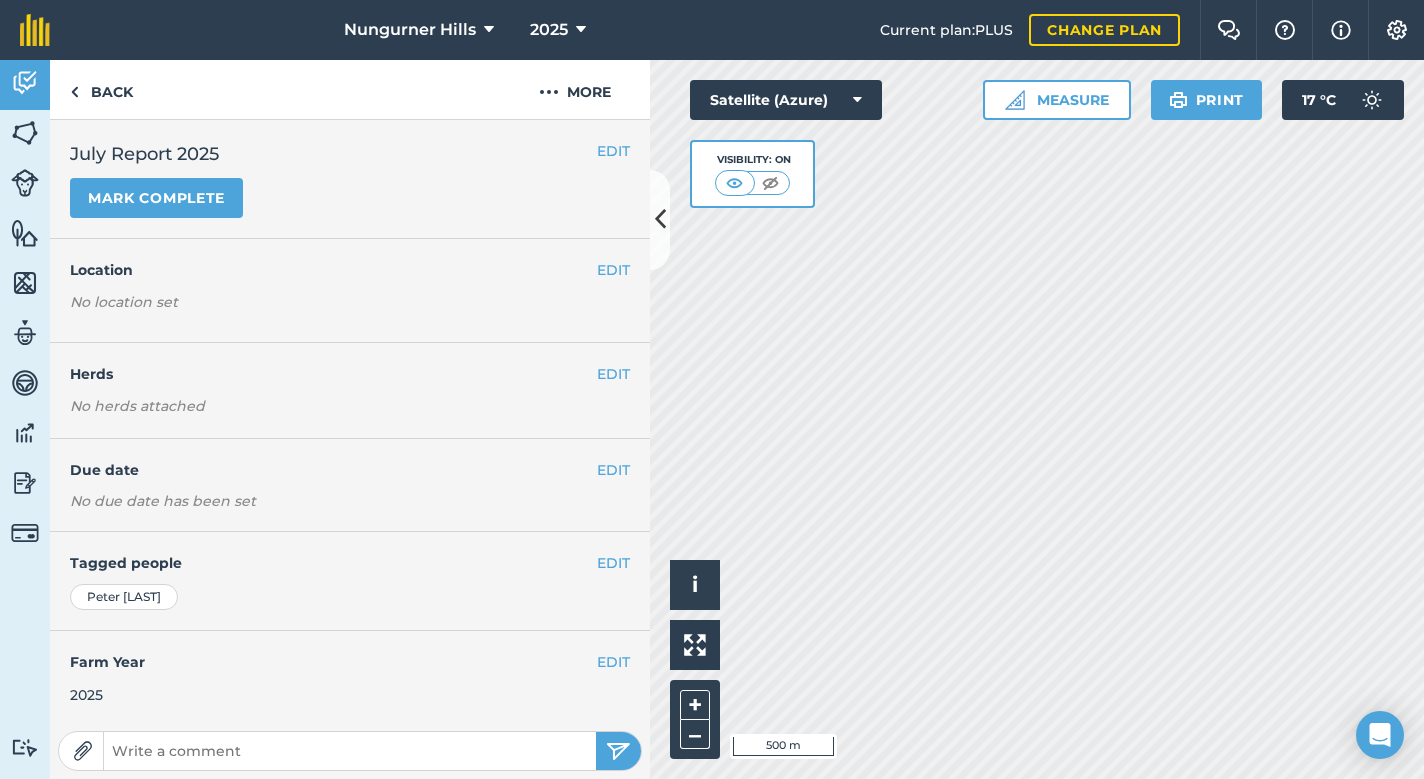 click on "July Report 2025" at bounding box center [350, 154] 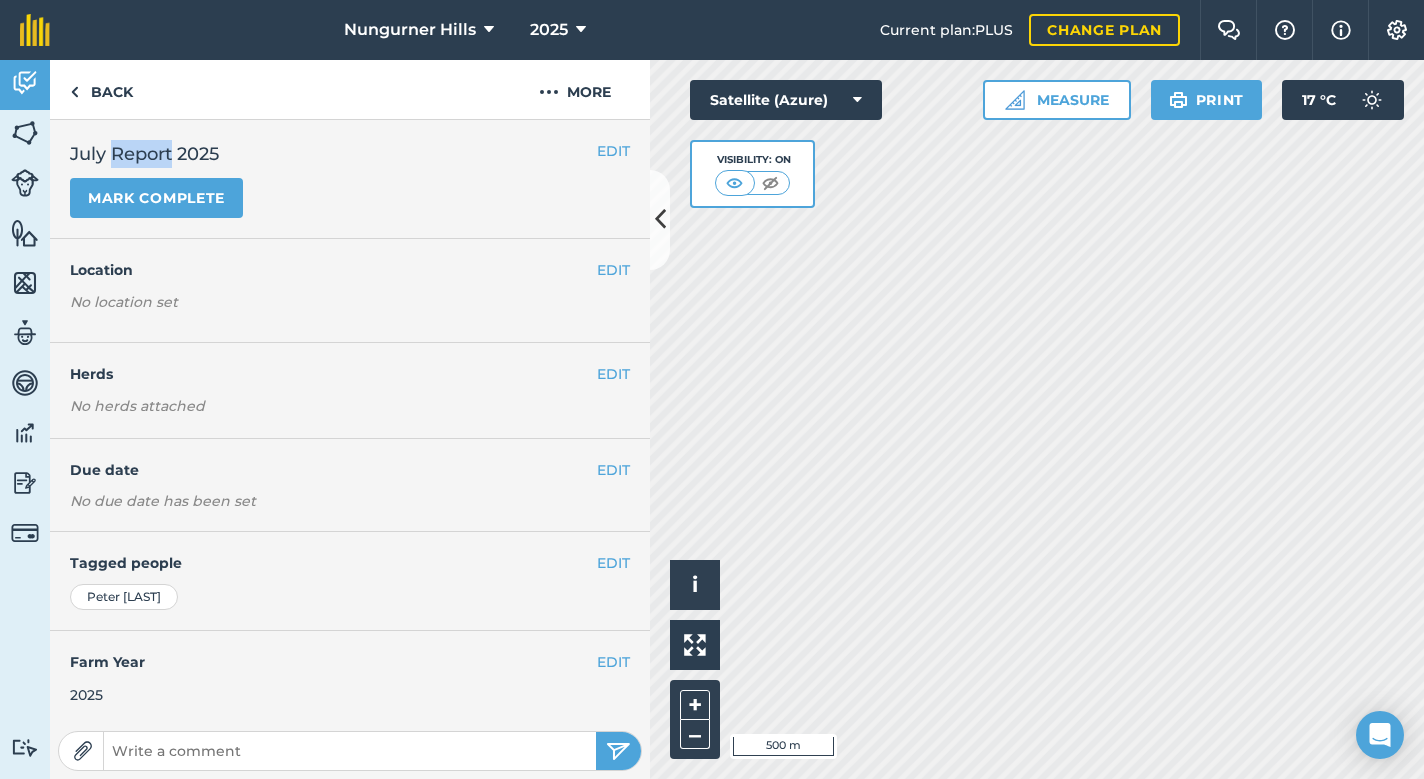 click on "July Report 2025" at bounding box center (350, 154) 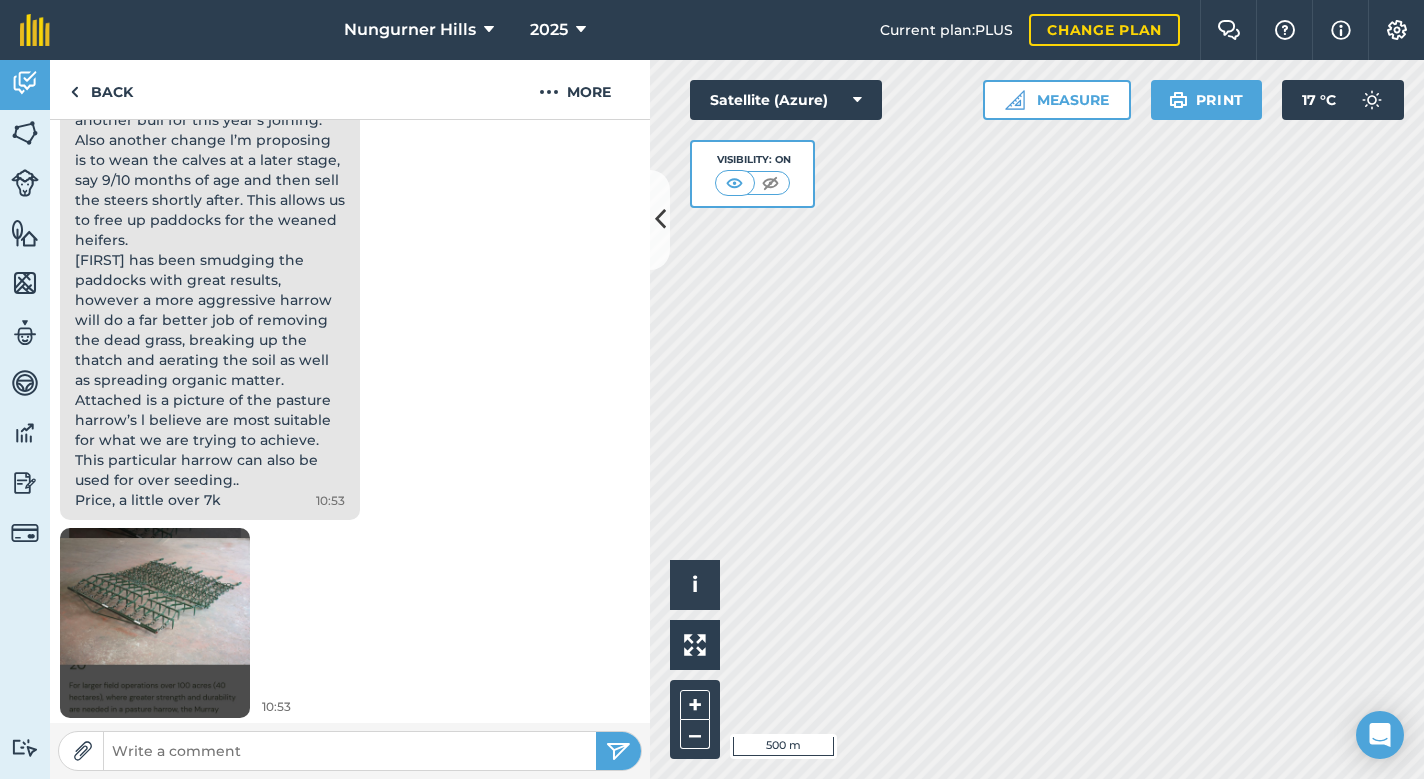 scroll, scrollTop: 1160, scrollLeft: 0, axis: vertical 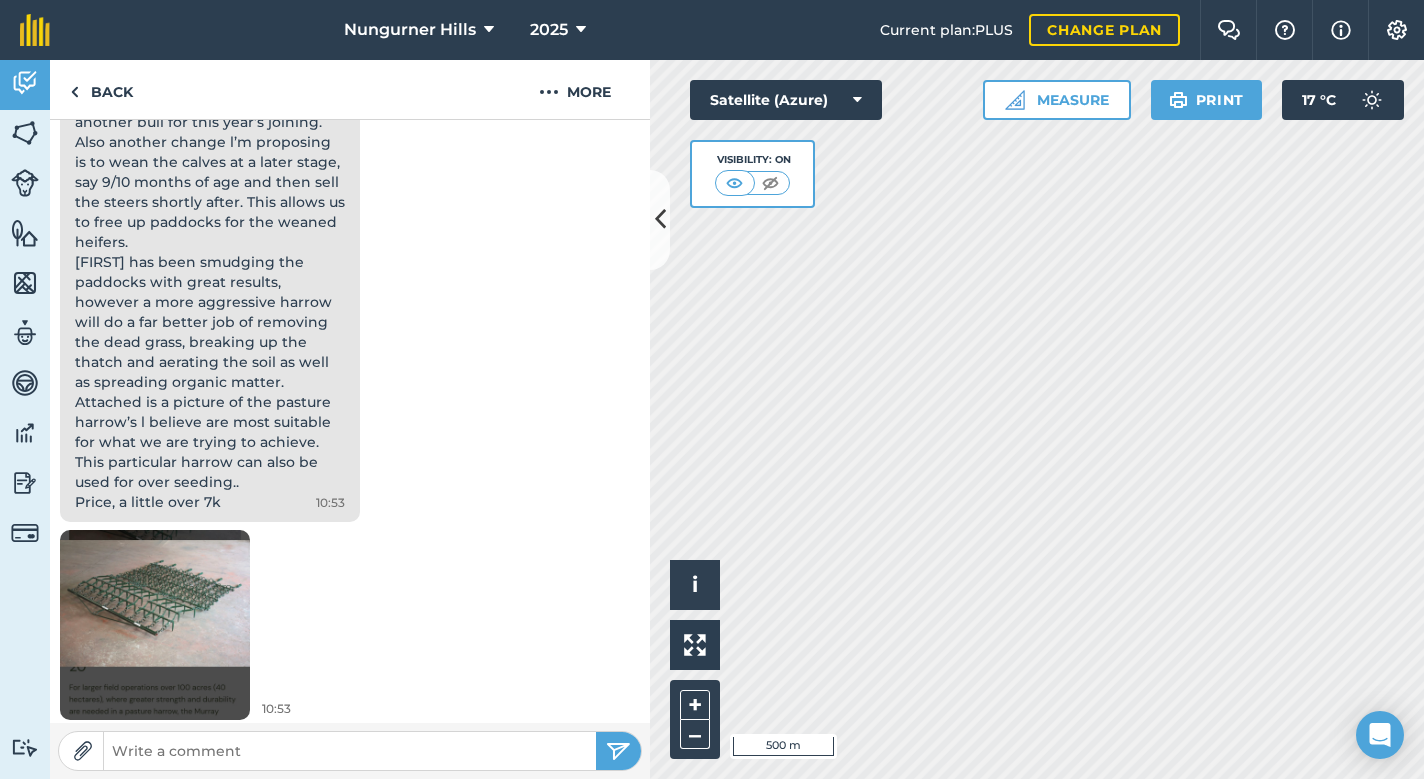 click at bounding box center (155, 624) 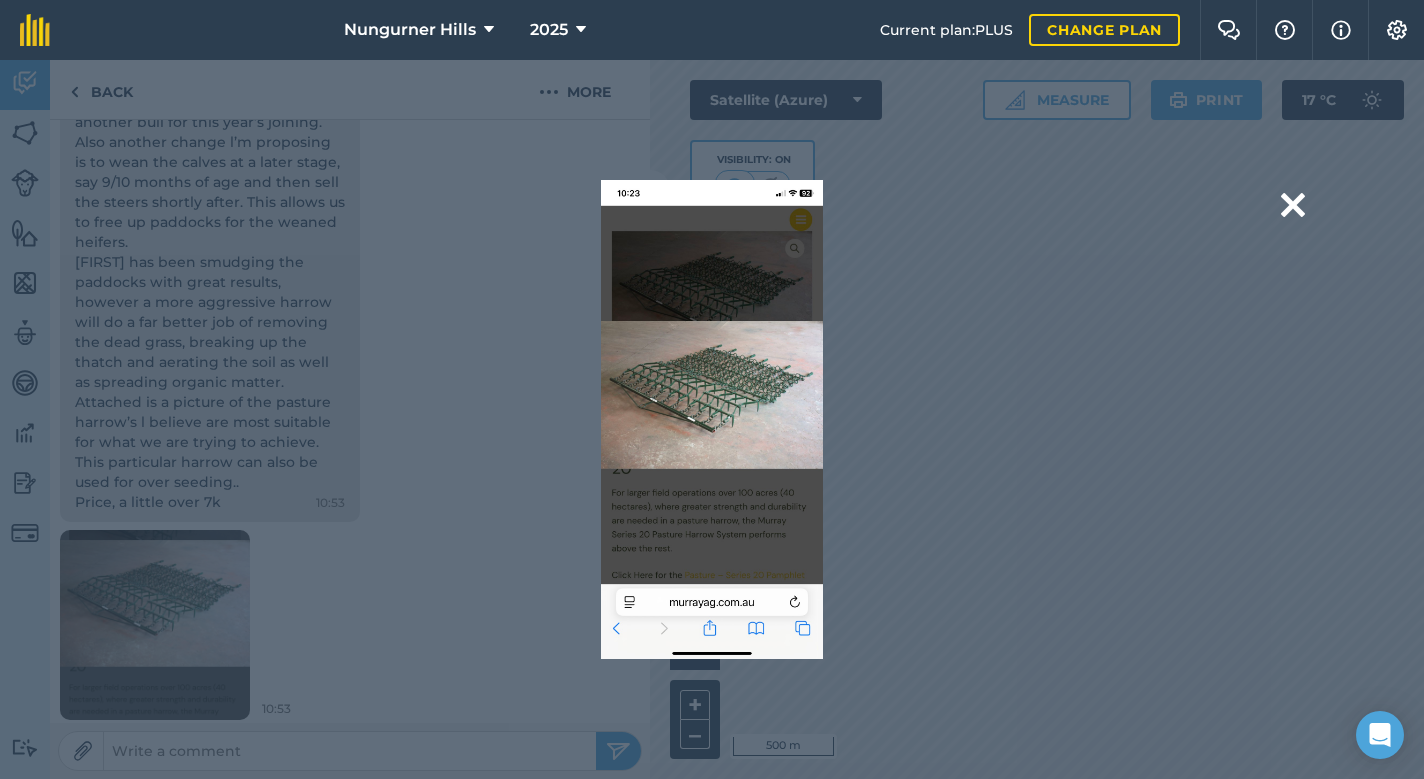 click on "Are you sure you would like to delete this image? Delete" at bounding box center (712, 419) 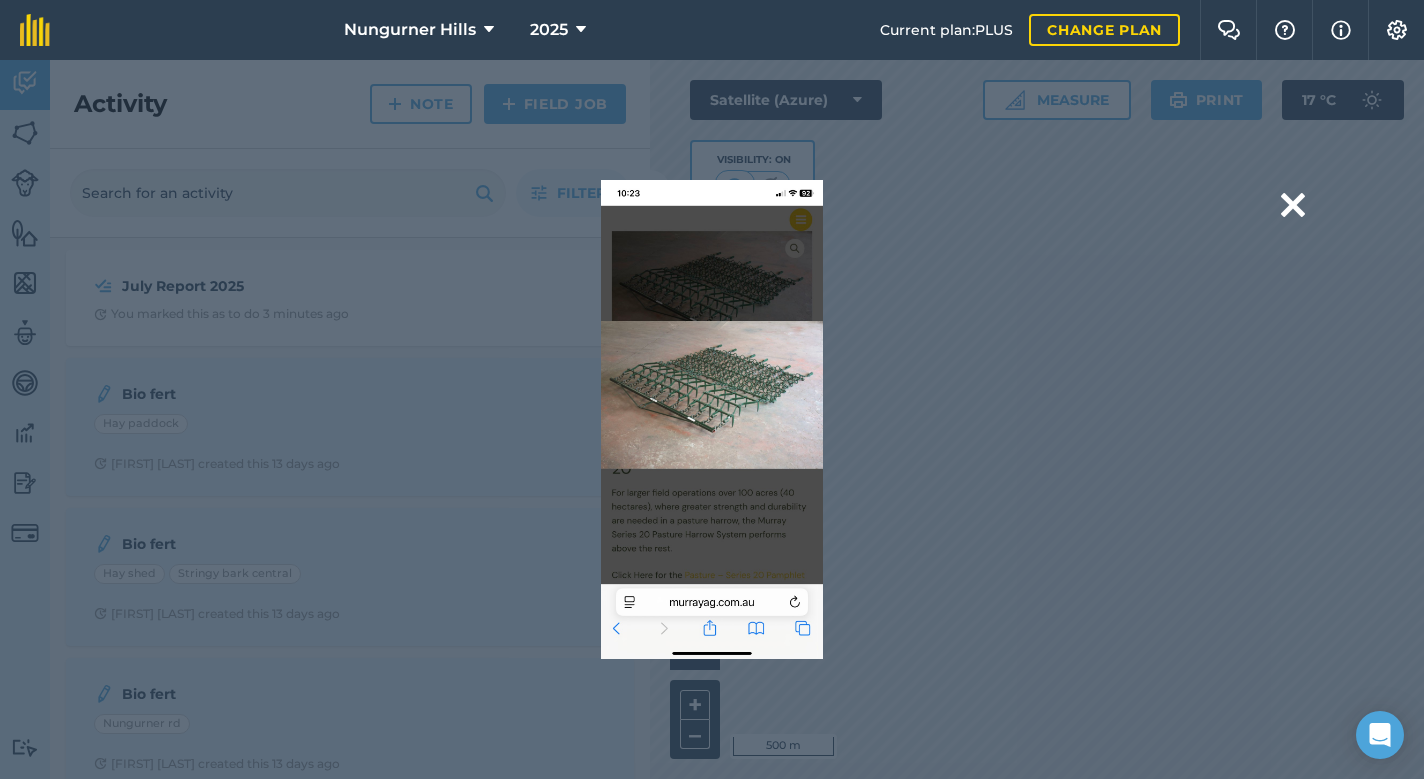 click at bounding box center [711, 419] 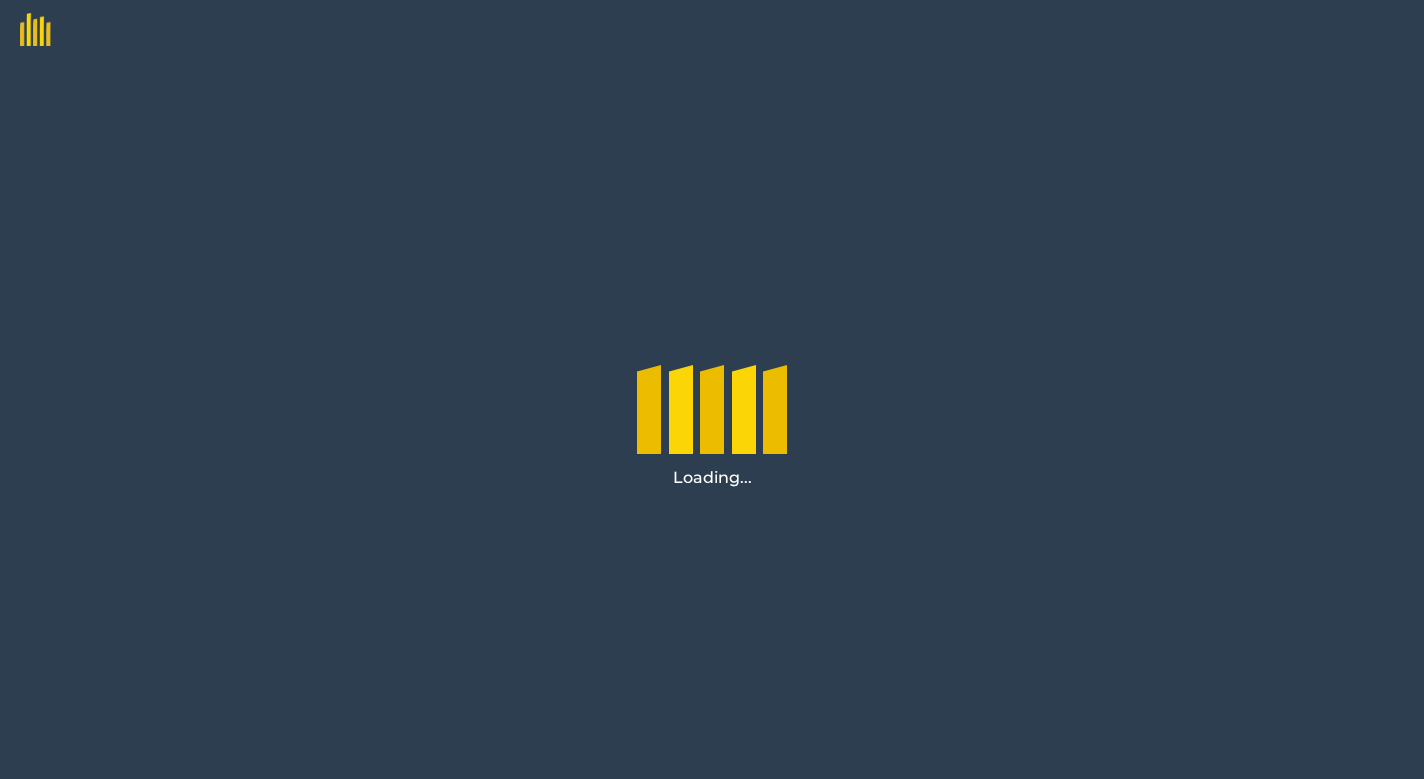 scroll, scrollTop: 0, scrollLeft: 0, axis: both 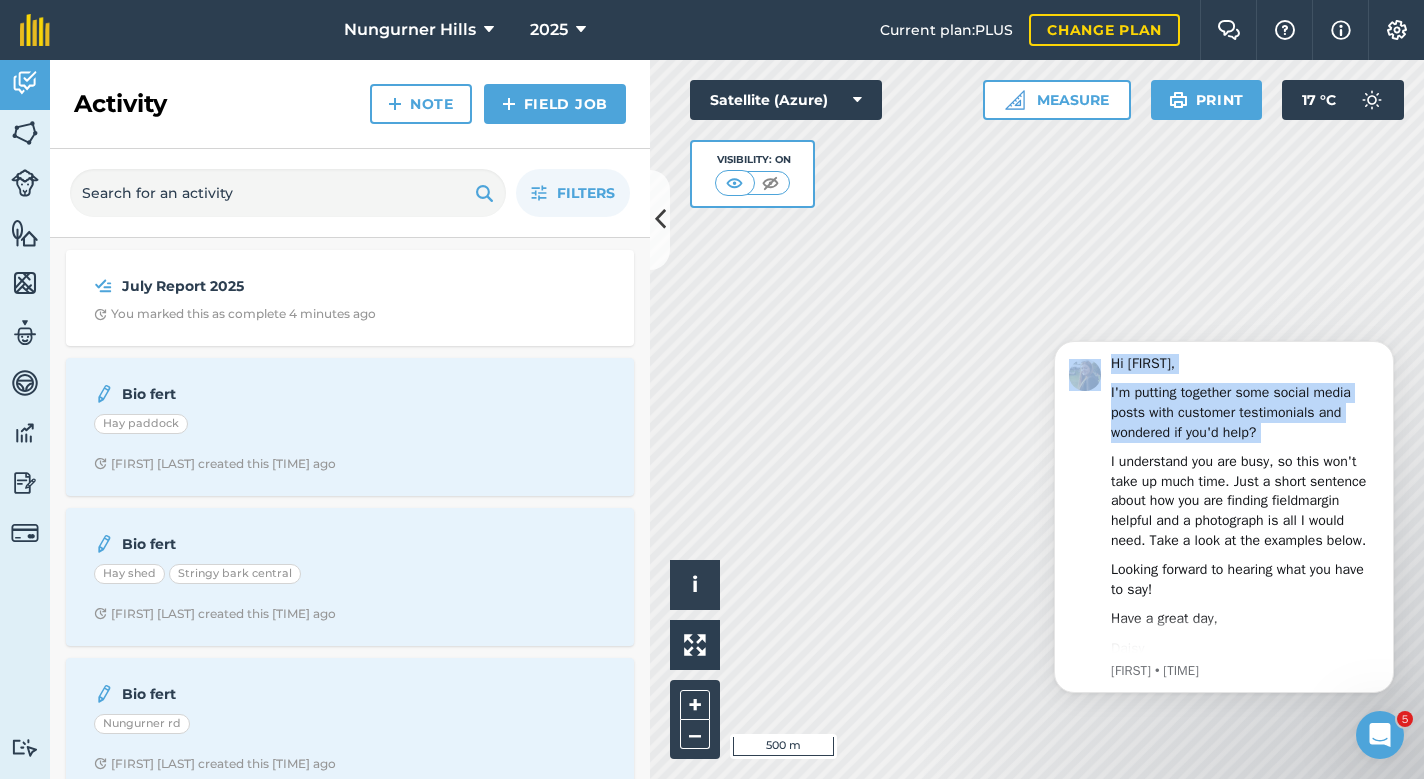 drag, startPoint x: 1078, startPoint y: 454, endPoint x: 864, endPoint y: 445, distance: 214.18916 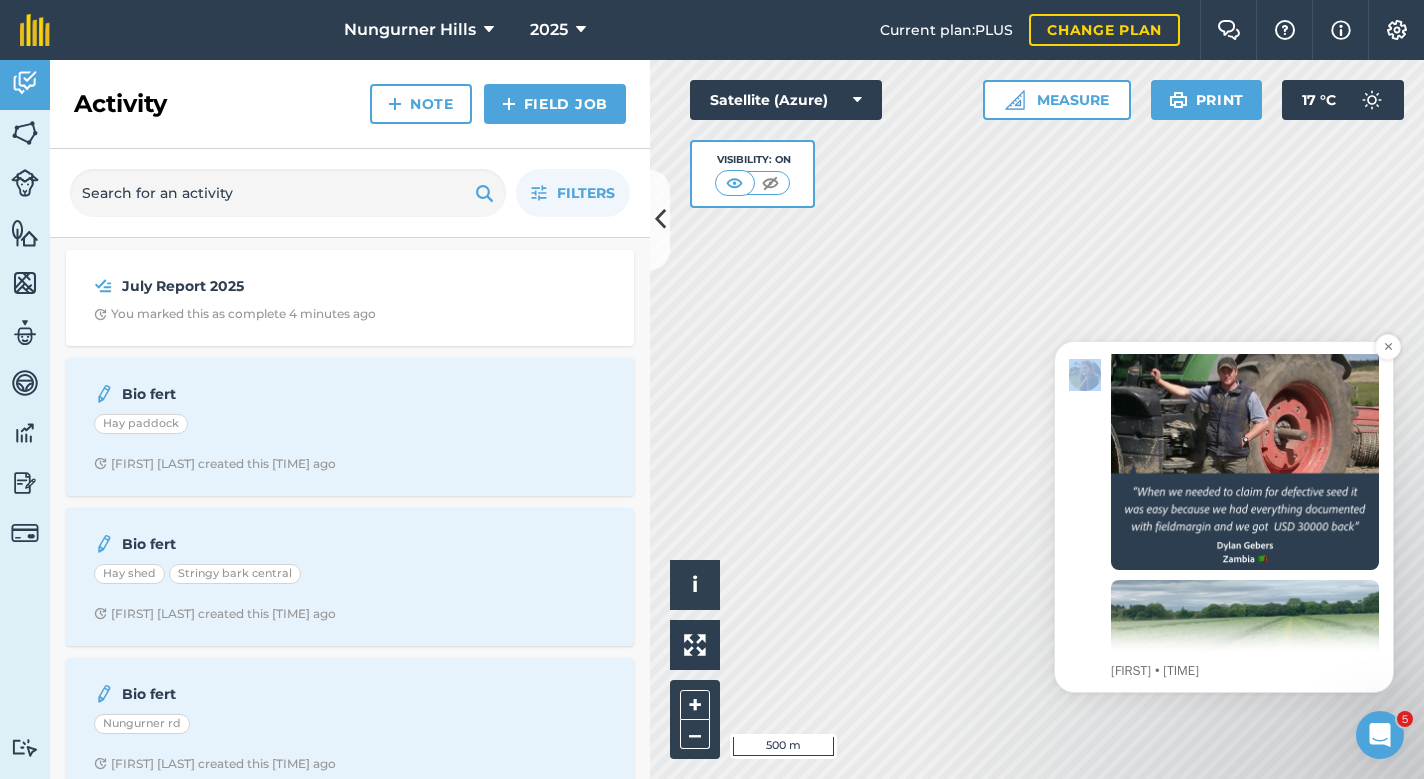 scroll, scrollTop: 1476, scrollLeft: 0, axis: vertical 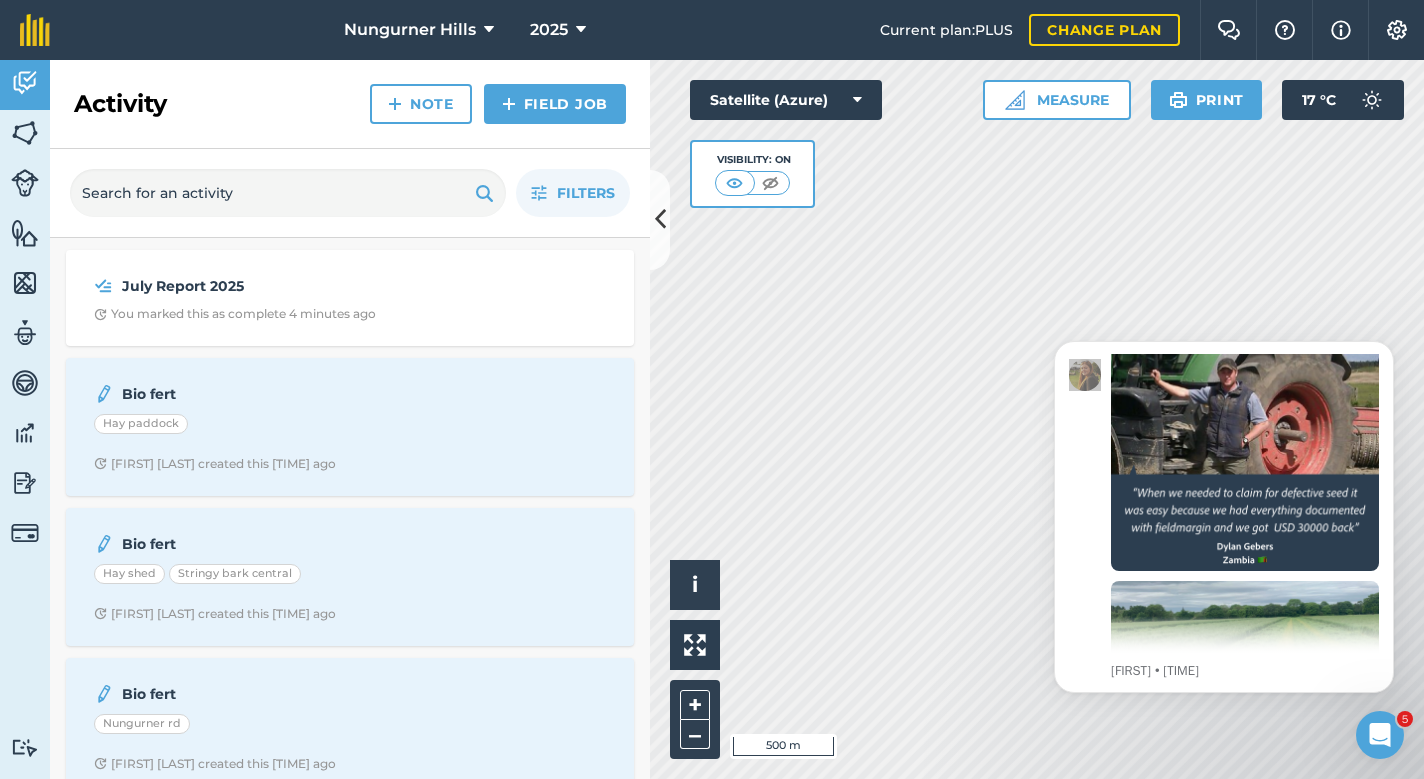 click on "July Report 2025" at bounding box center (280, 286) 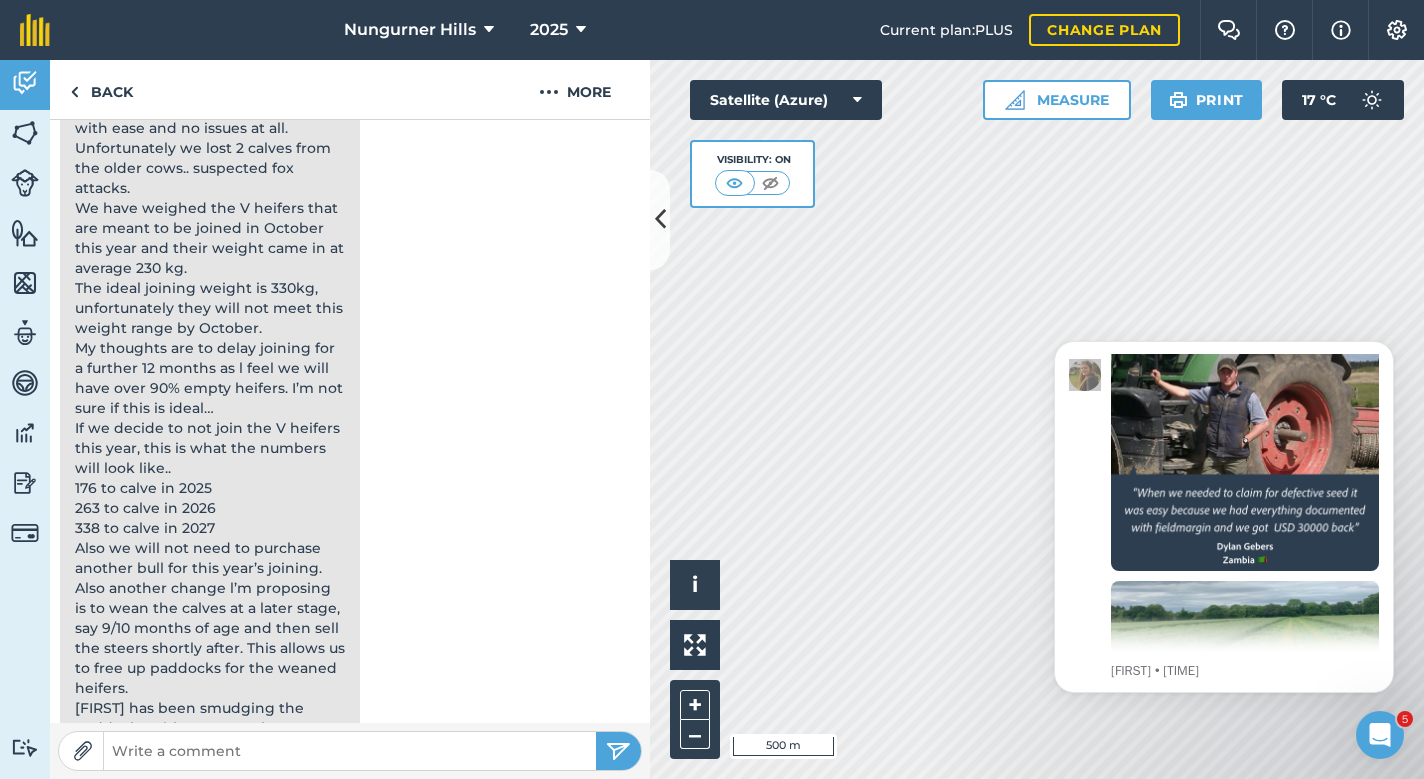 scroll, scrollTop: 720, scrollLeft: 0, axis: vertical 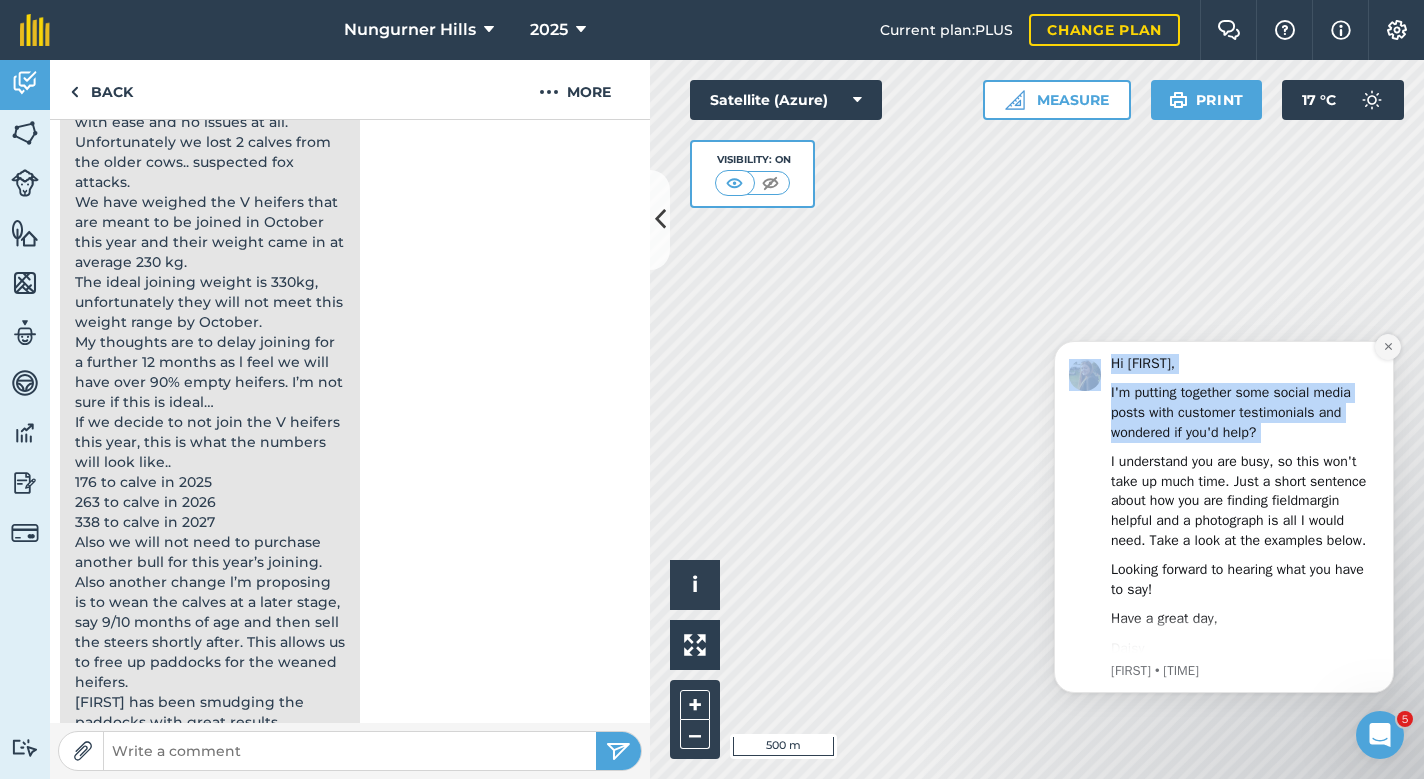 click 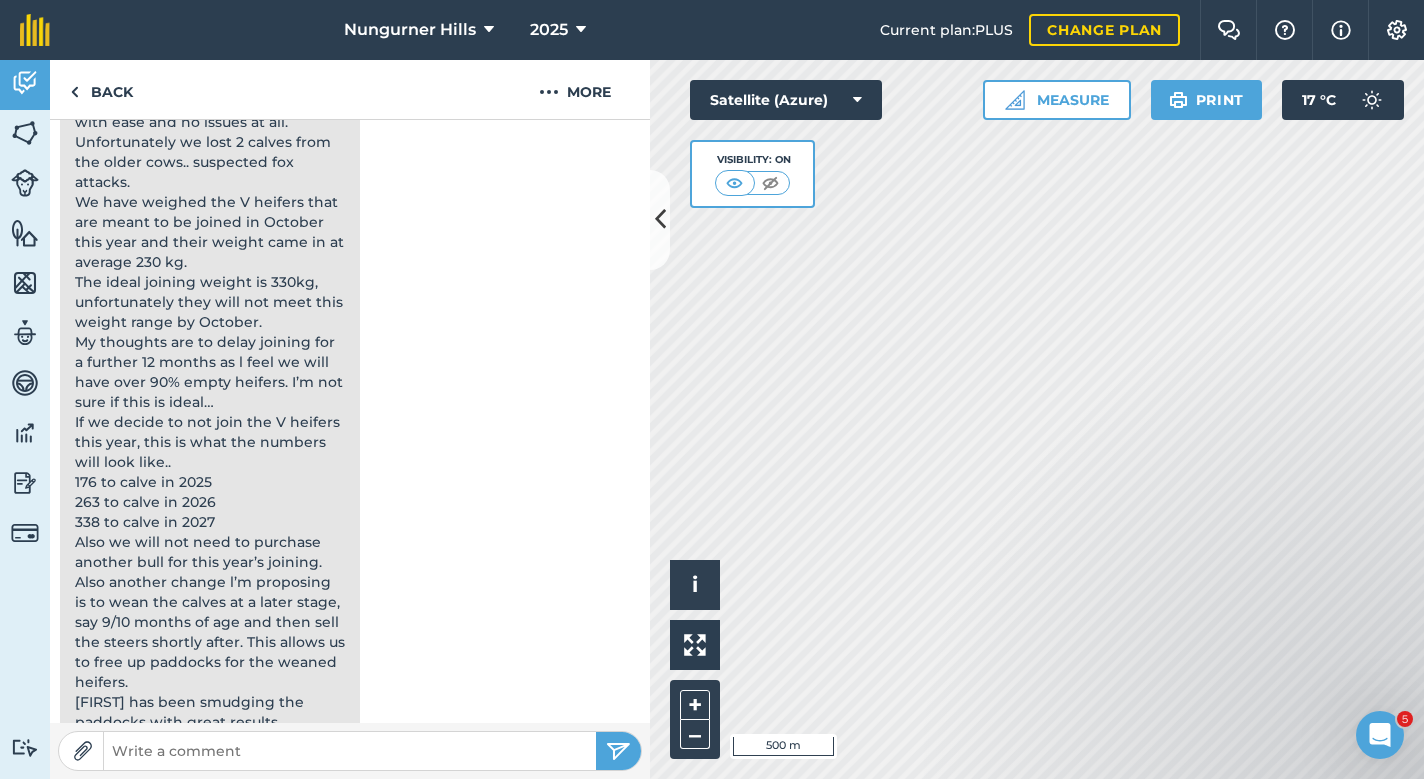 click 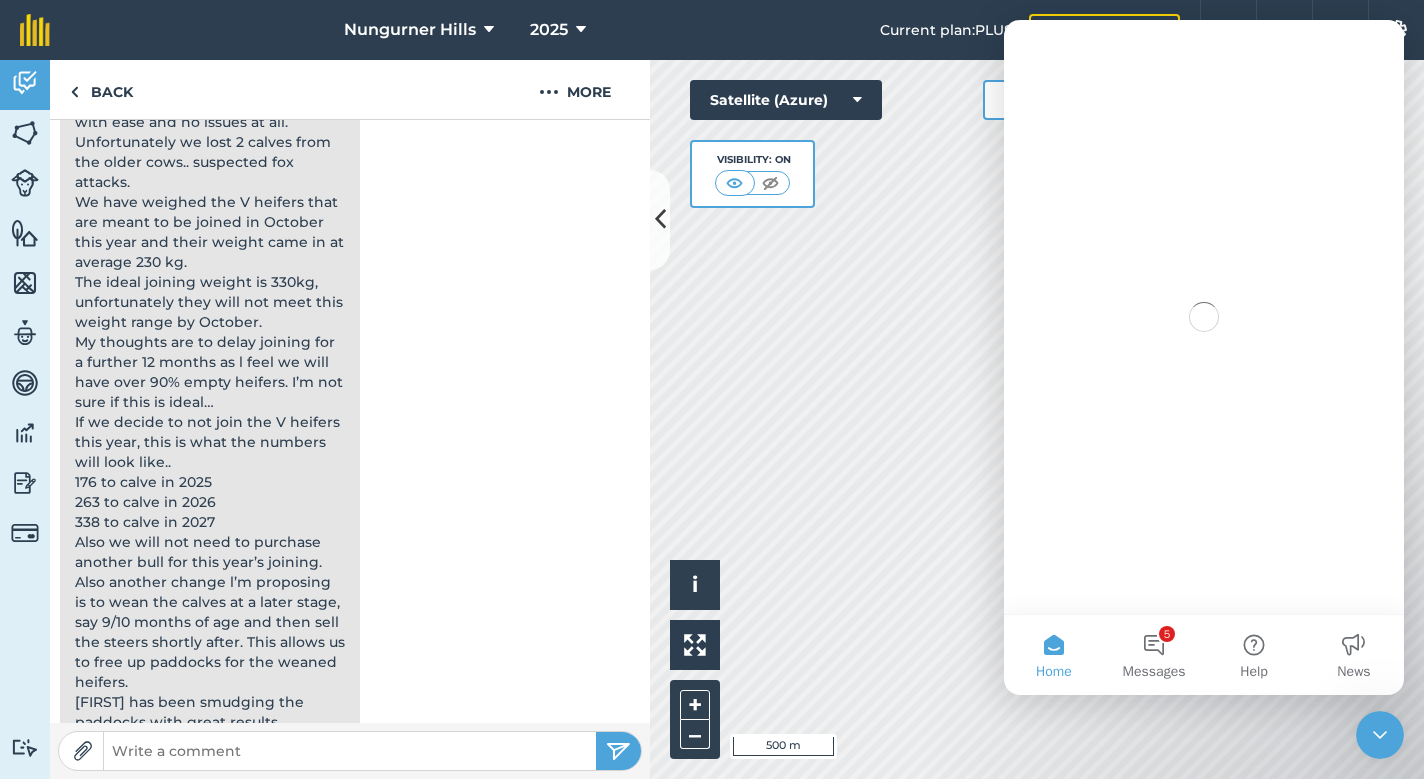 scroll, scrollTop: 0, scrollLeft: 0, axis: both 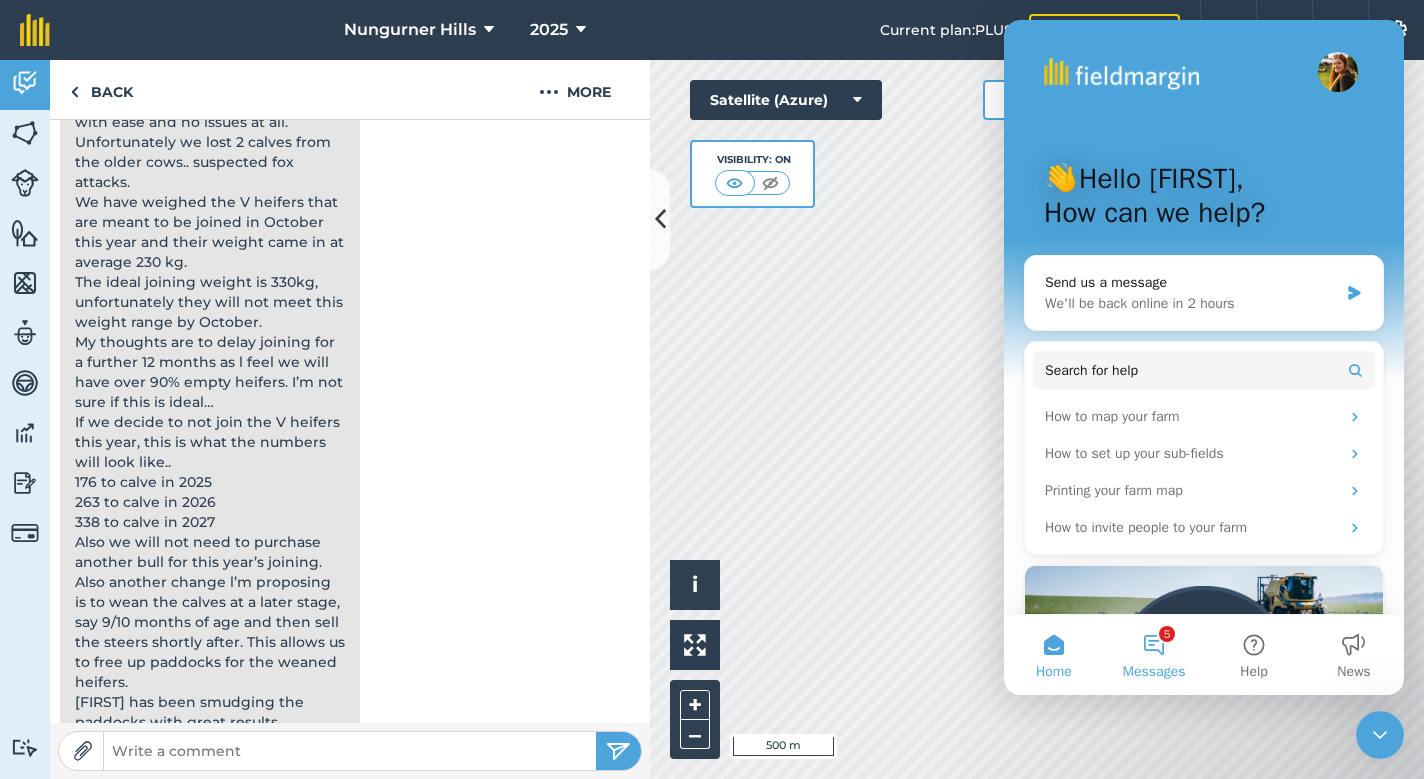 click on "5 Messages" at bounding box center [1154, 655] 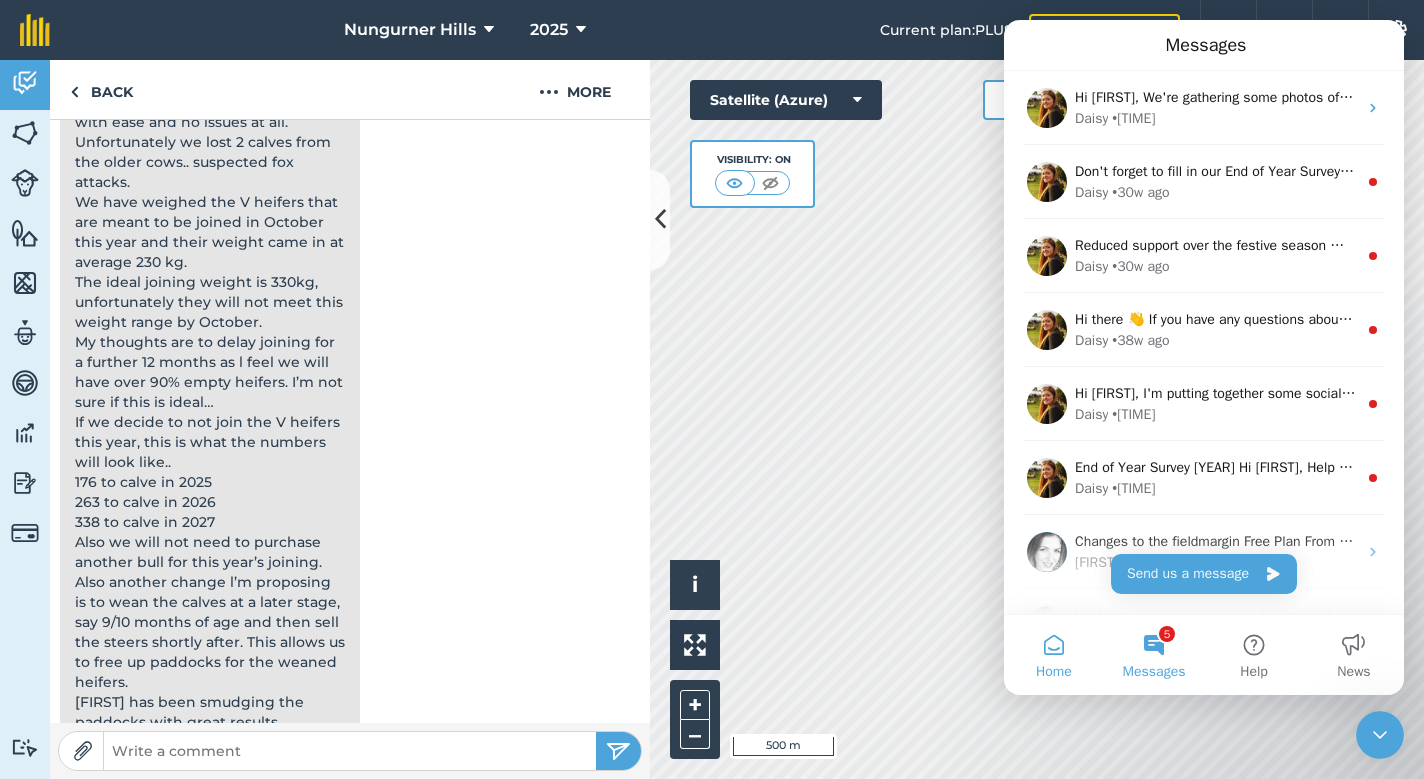 click on "Home" at bounding box center (1054, 655) 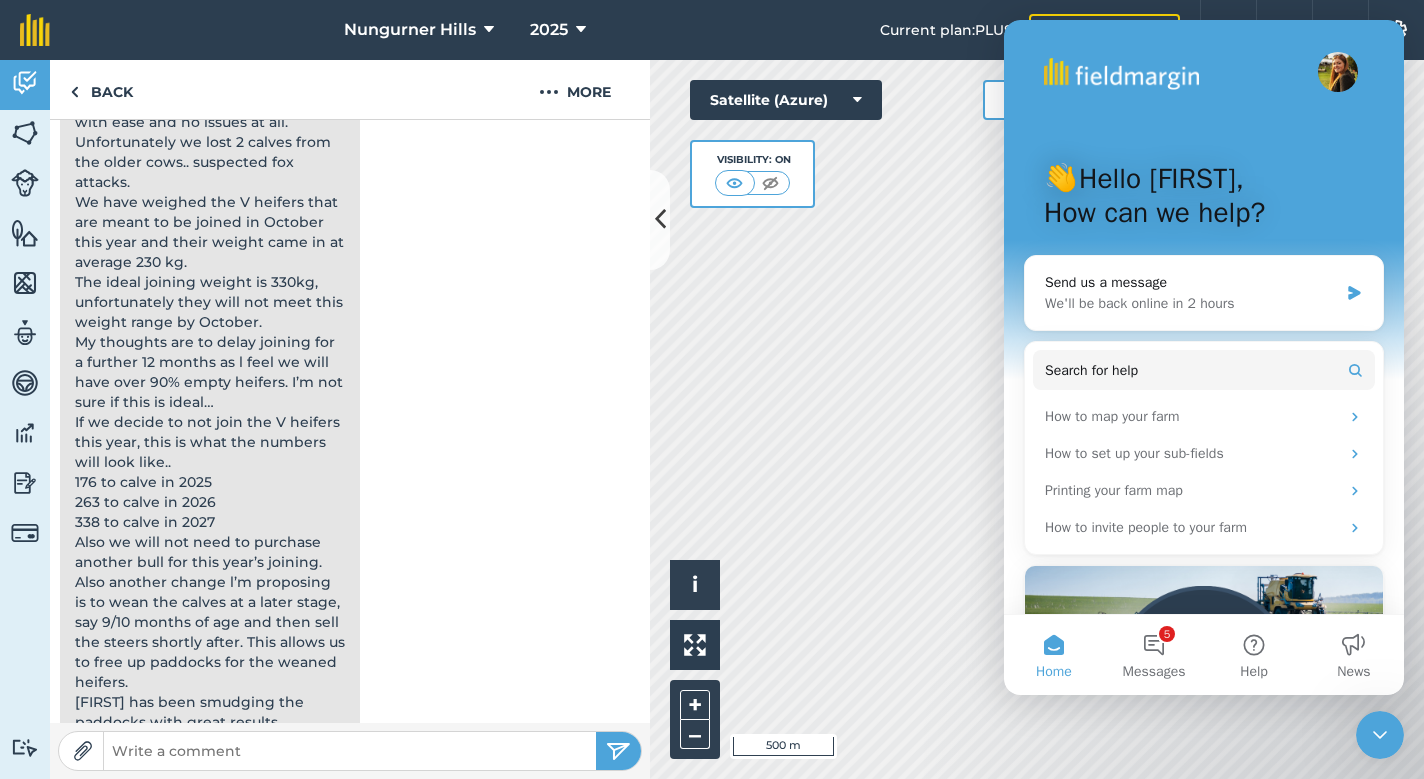 click on "👋Hello [FIRST], How can we help?" at bounding box center (1204, 200) 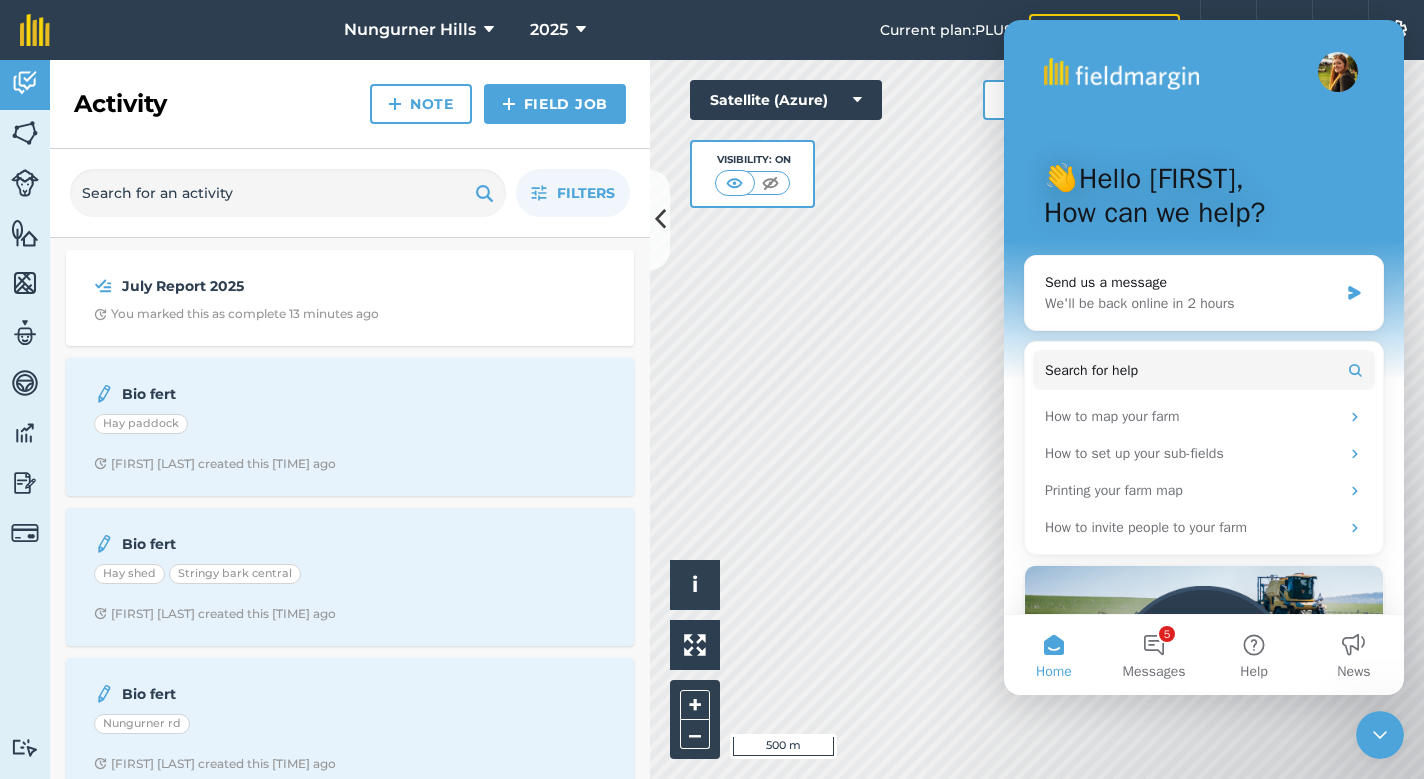 click on "[LOCATION] [YEAR]" at bounding box center (475, 30) 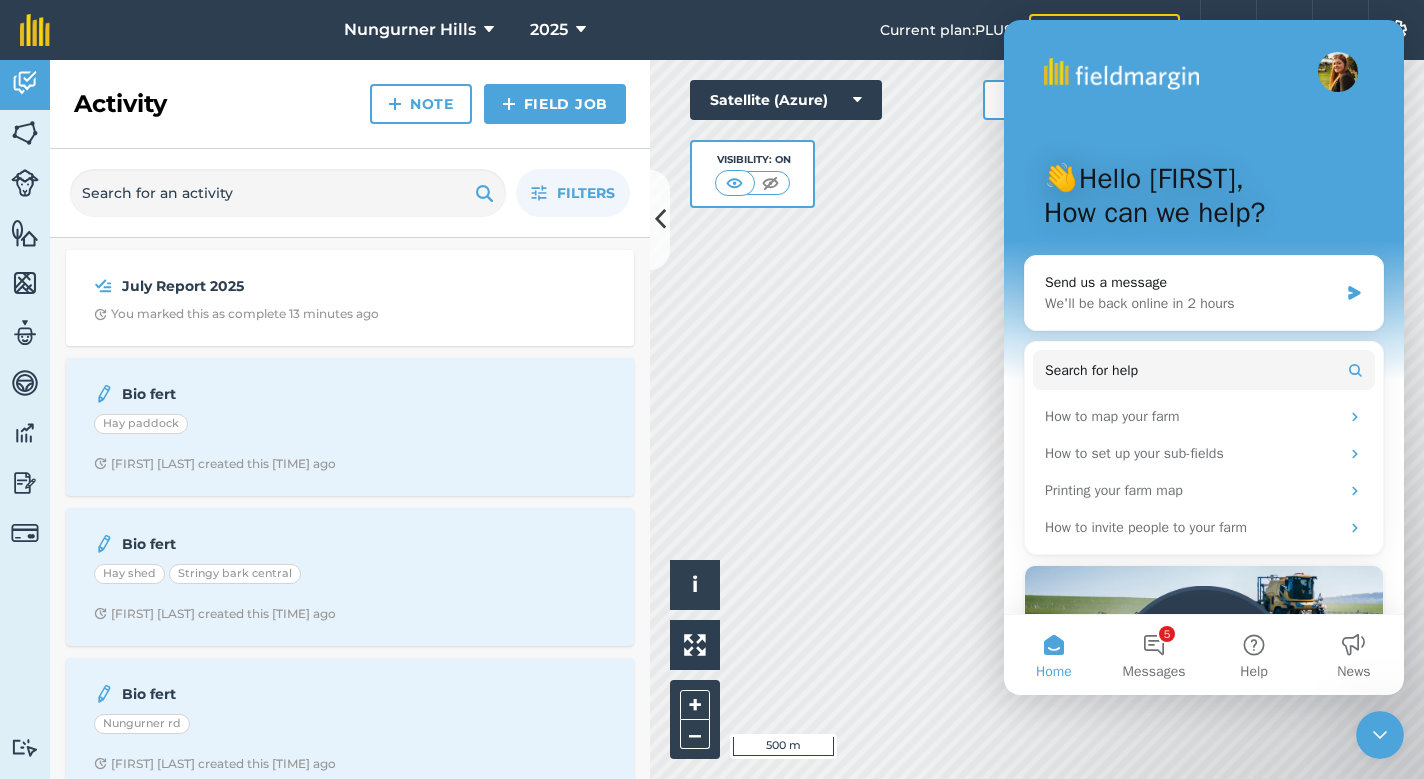 click on "👋Hello [FIRST], How can we help? Send us a message We'll be back online in [TIME] Search for help How to map your farm How to set up your sub-fields Printing your farm map How to invite people to your farm New feature New Introducing Pesticide Check Hey there," at bounding box center [1204, 424] 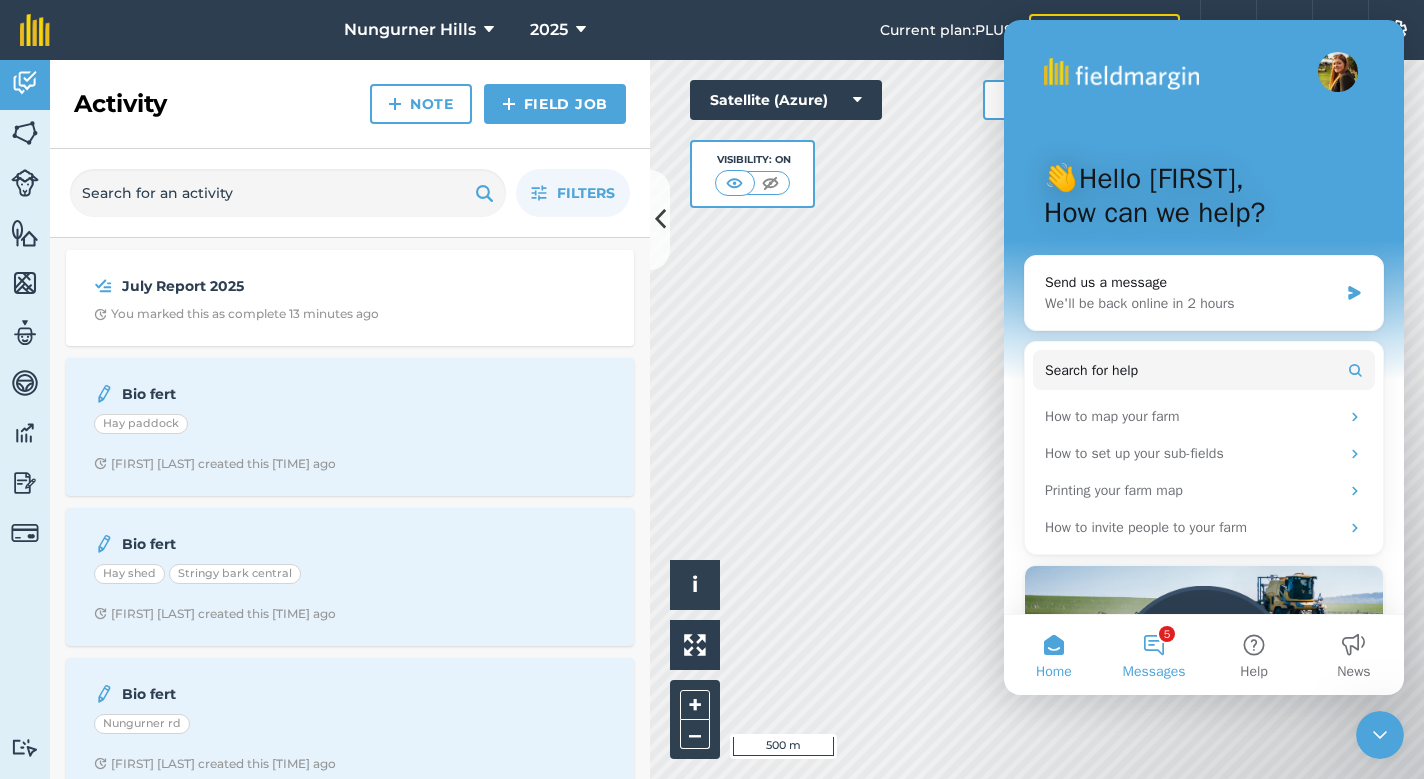 click on "5 Messages" at bounding box center (1154, 655) 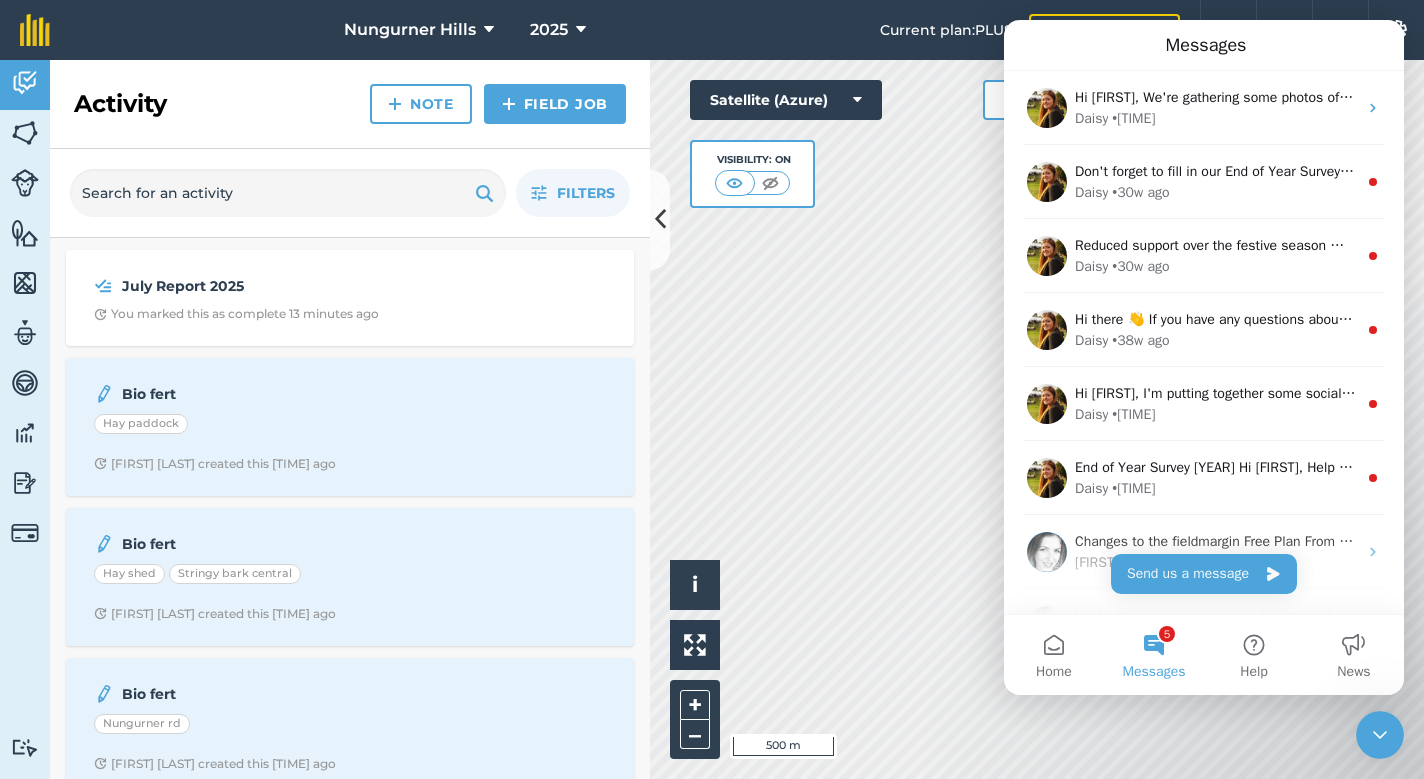 click on "5 Messages" at bounding box center [1154, 655] 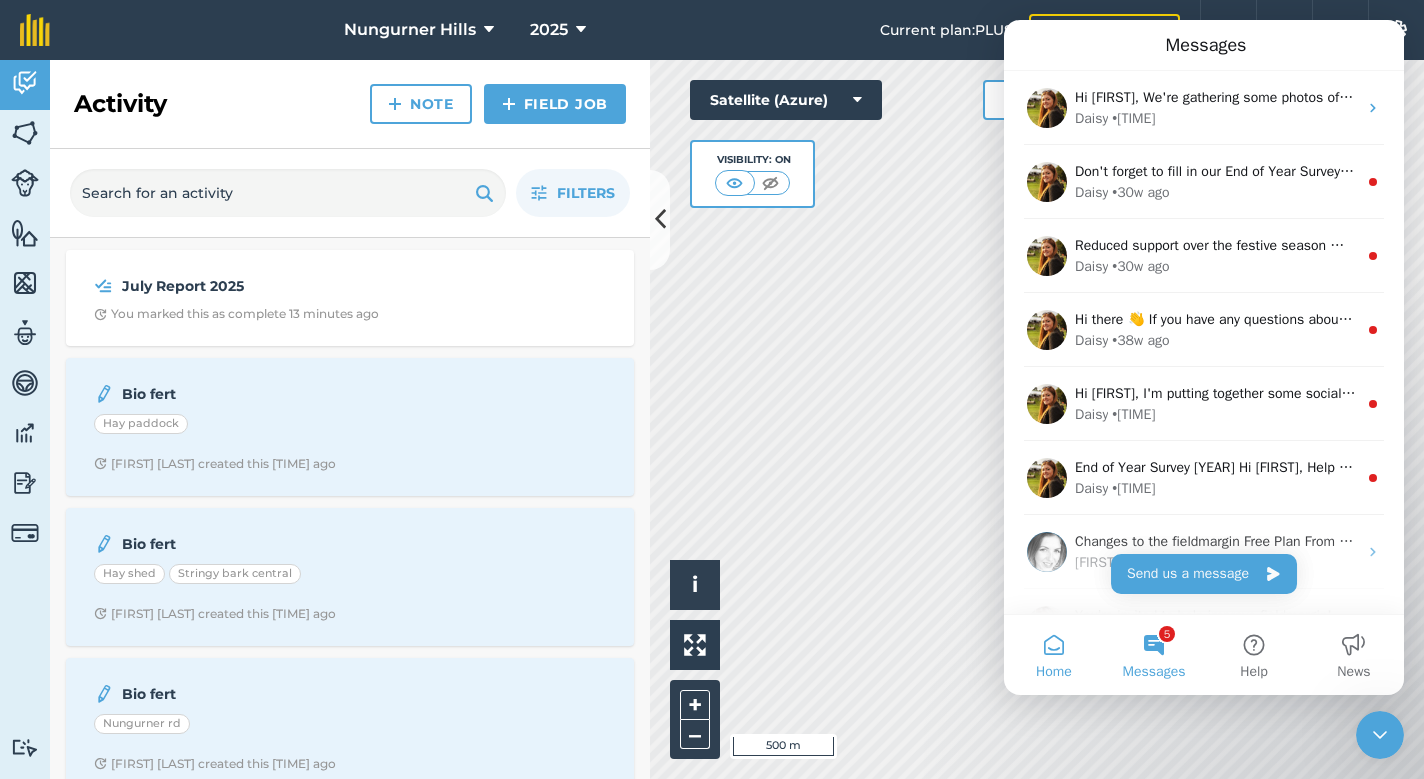 click on "Home" at bounding box center [1054, 655] 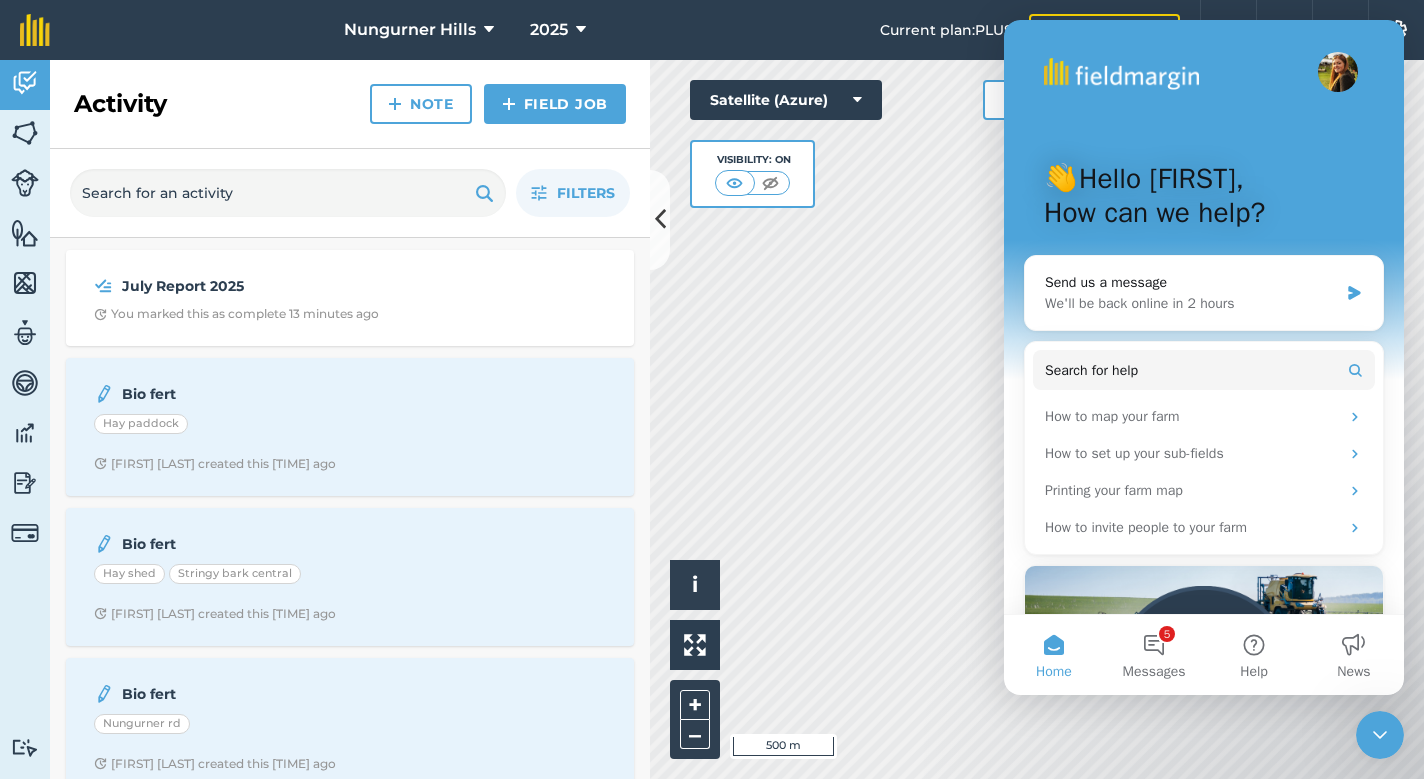 click on "Home" at bounding box center (1054, 655) 